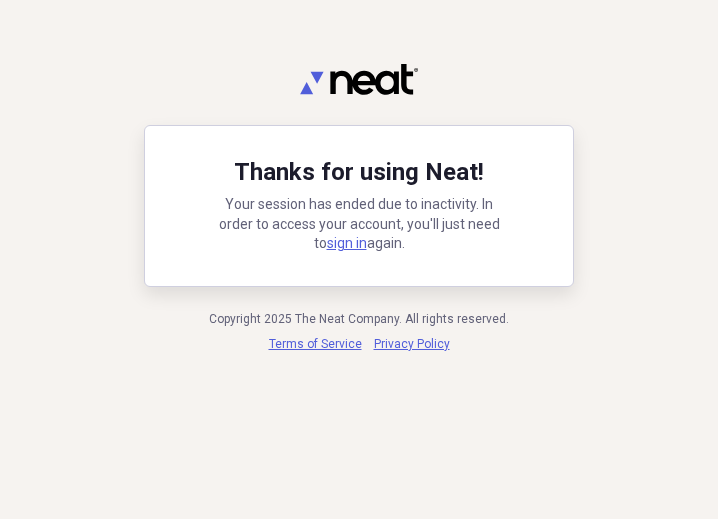 scroll, scrollTop: 0, scrollLeft: 0, axis: both 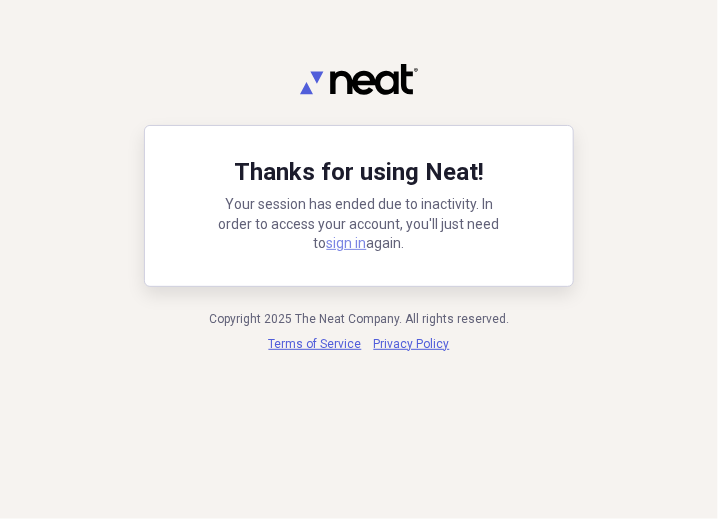 click on "sign in" at bounding box center [347, 243] 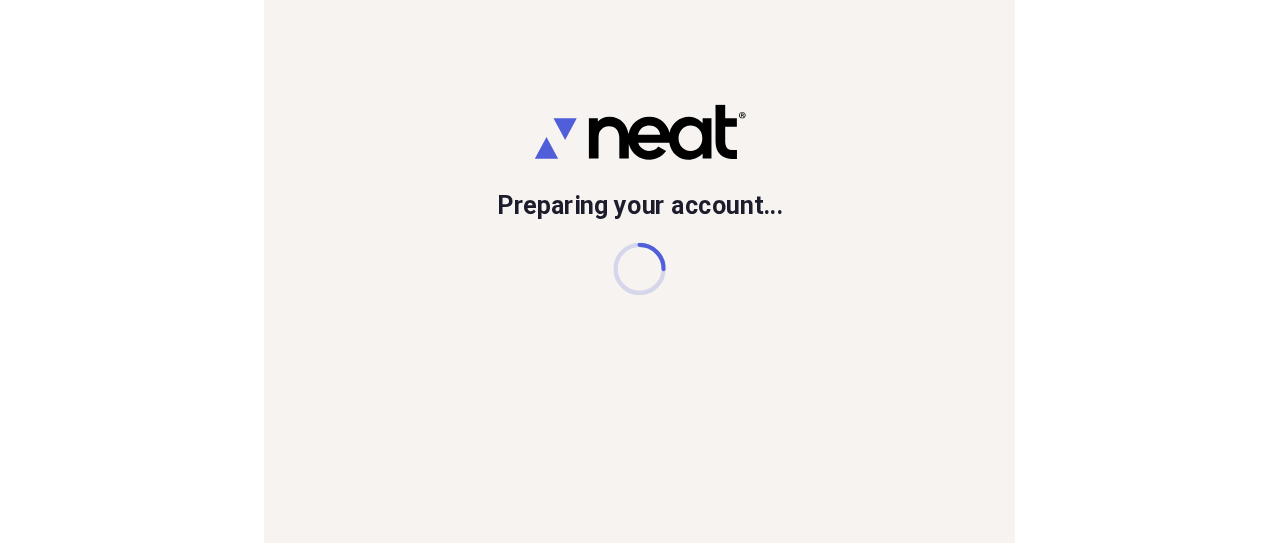 scroll, scrollTop: 0, scrollLeft: 0, axis: both 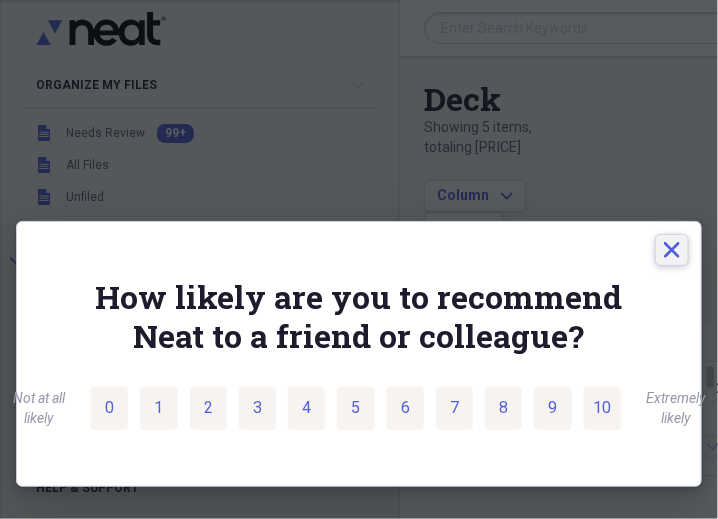 click on "Close" at bounding box center (672, 250) 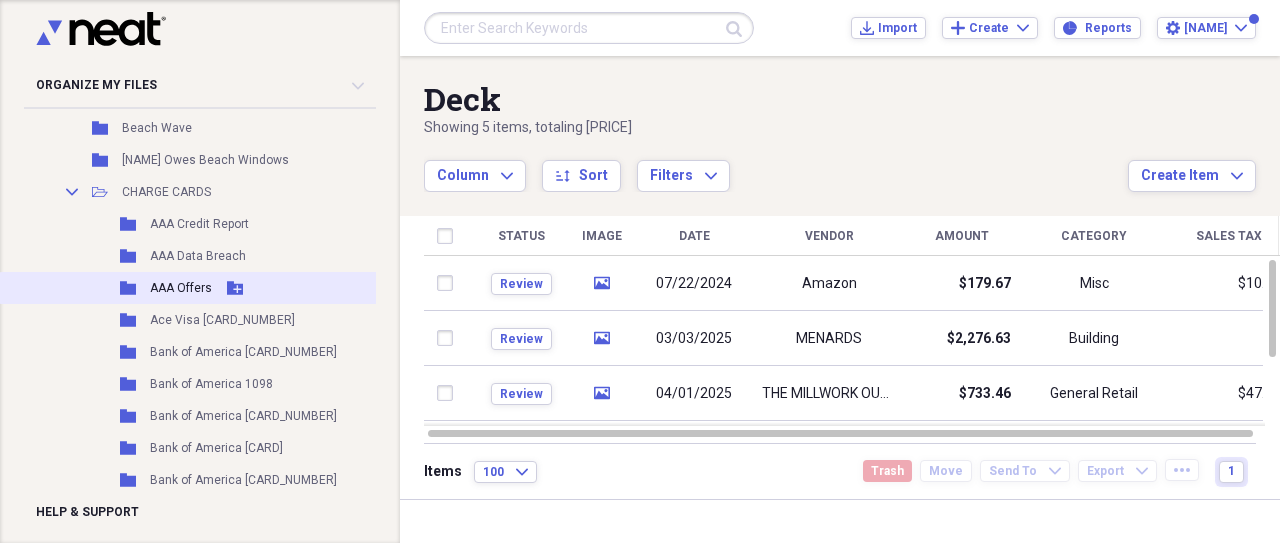 scroll, scrollTop: 9520, scrollLeft: 0, axis: vertical 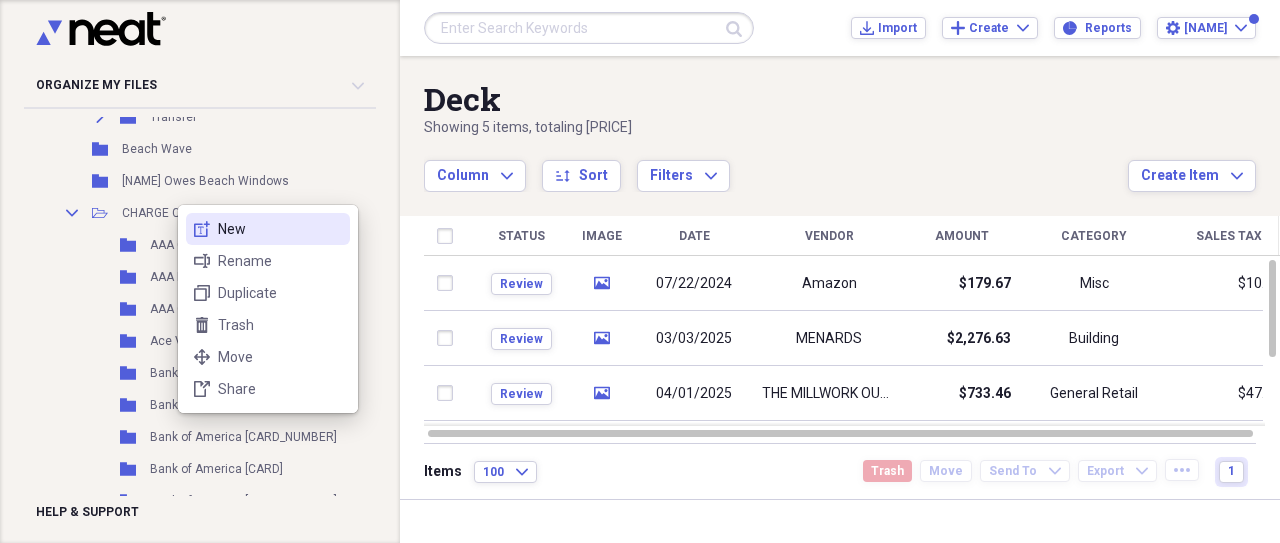click on "New" at bounding box center [280, 229] 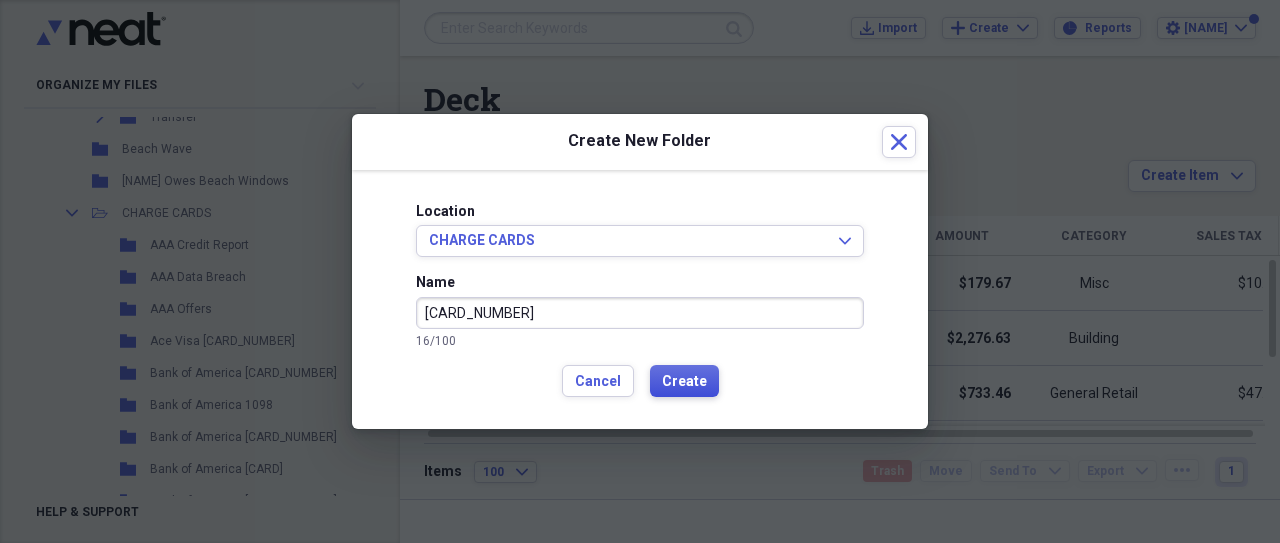 type on "[CARD_NUMBER]" 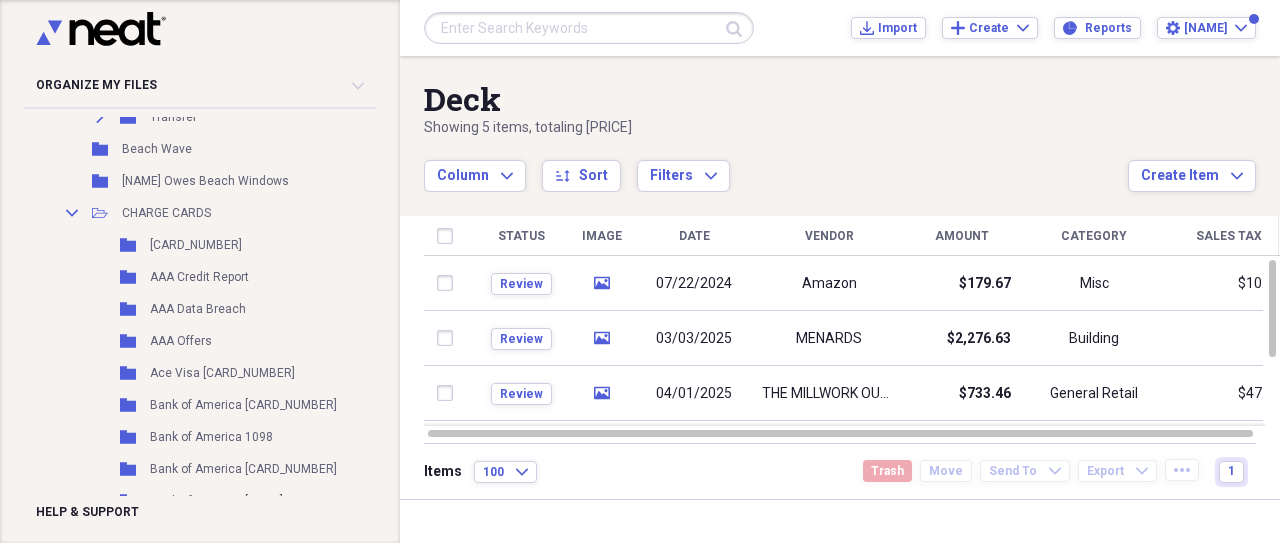 scroll, scrollTop: 9520, scrollLeft: 0, axis: vertical 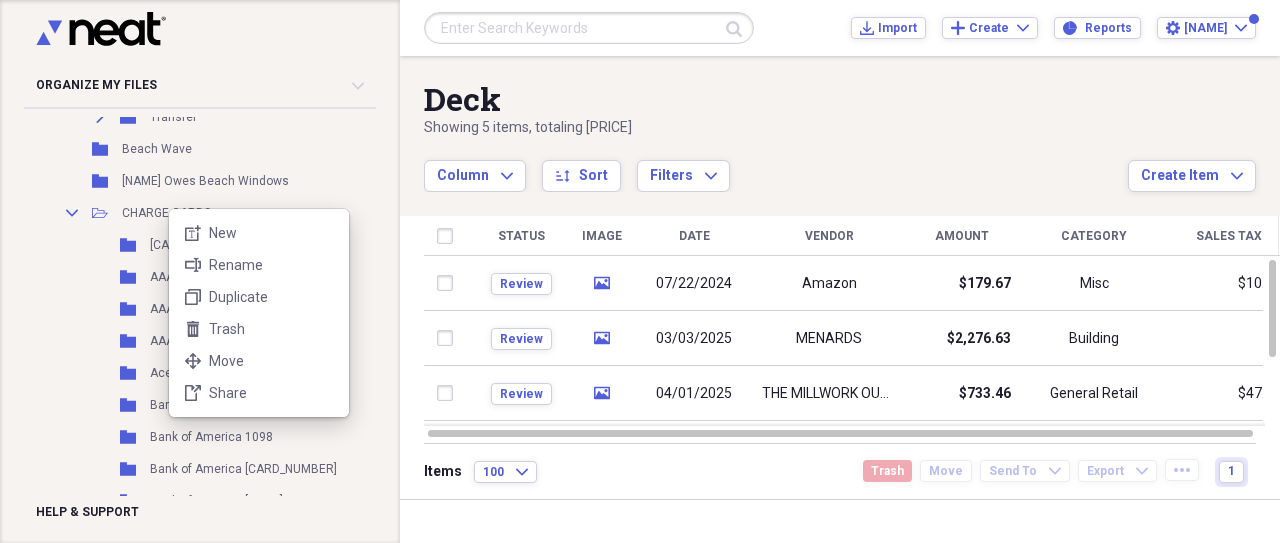 drag, startPoint x: 224, startPoint y: 225, endPoint x: 665, endPoint y: 235, distance: 441.11337 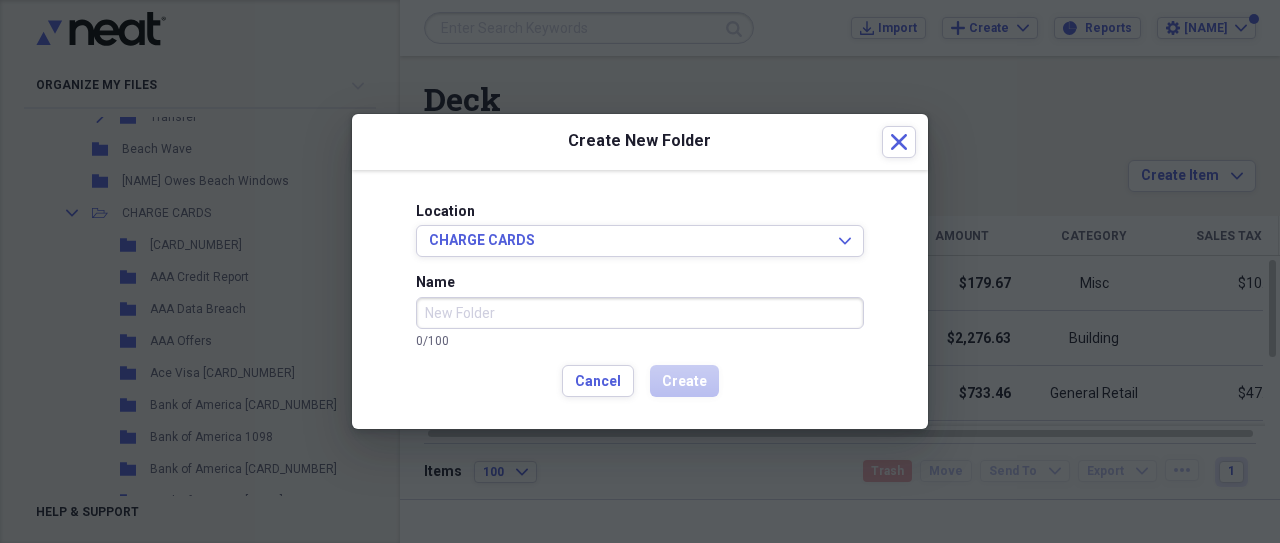 click on "Name" at bounding box center (640, 313) 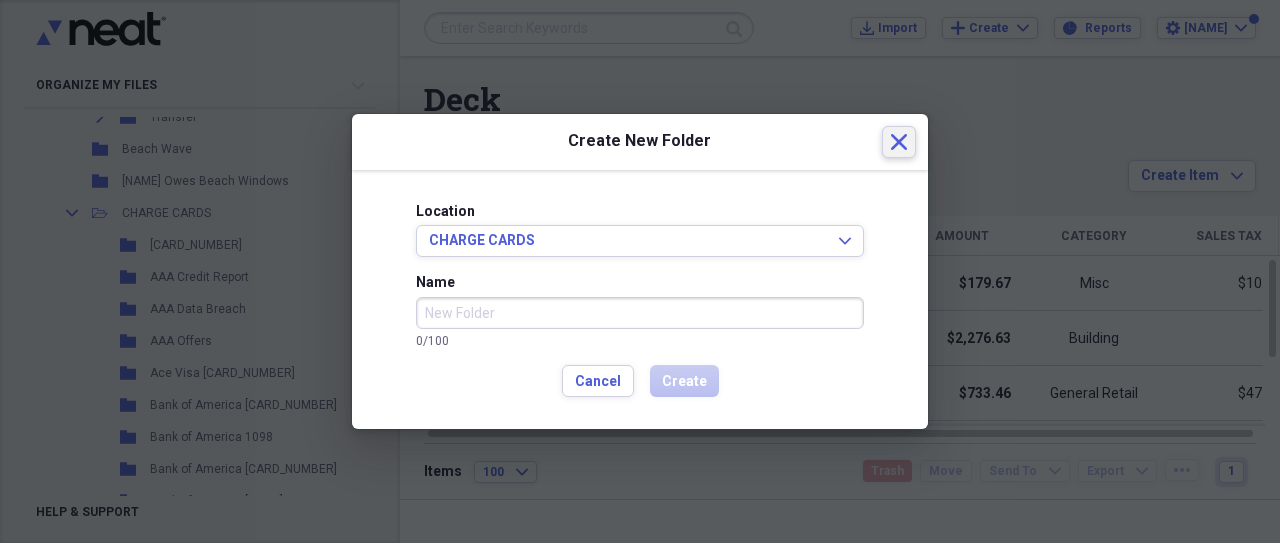 click on "Close" at bounding box center [899, 142] 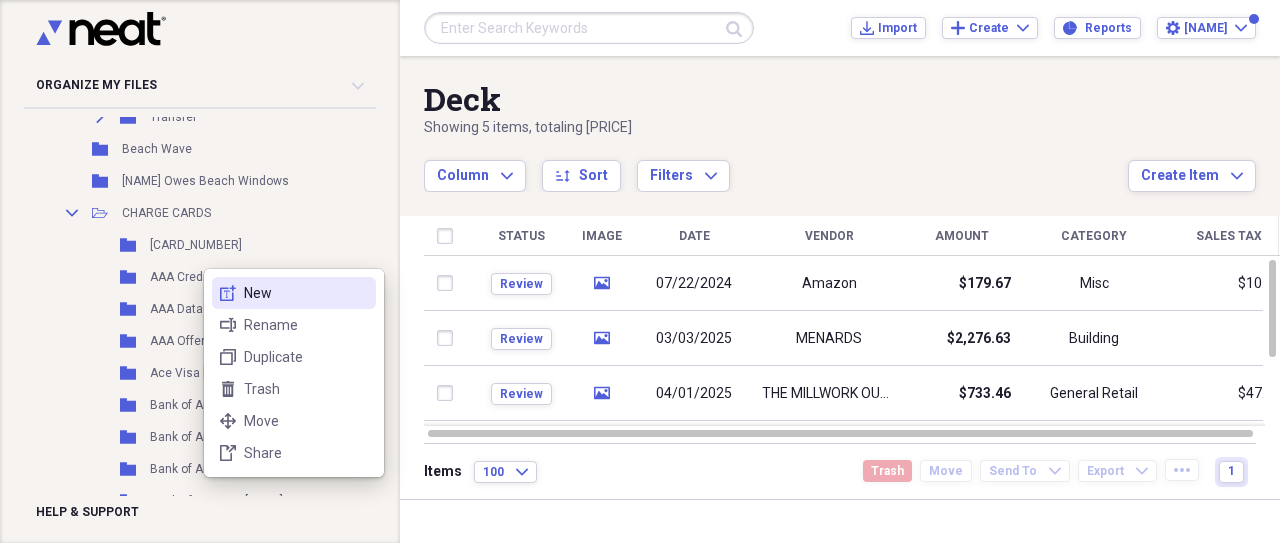 click on "New" at bounding box center [306, 293] 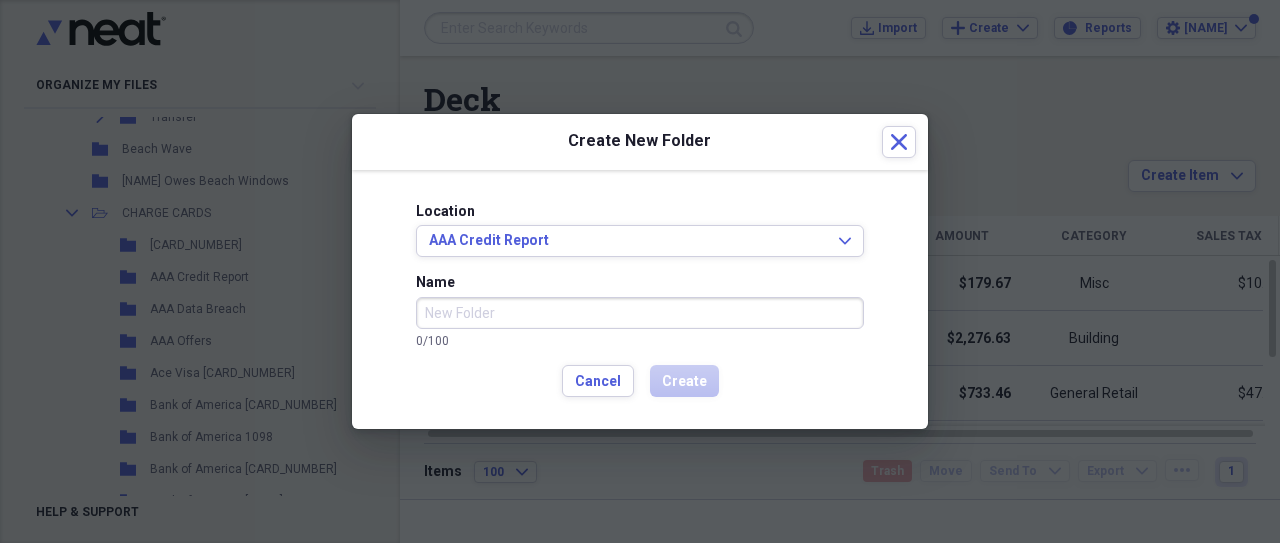 click on "Name" at bounding box center [640, 313] 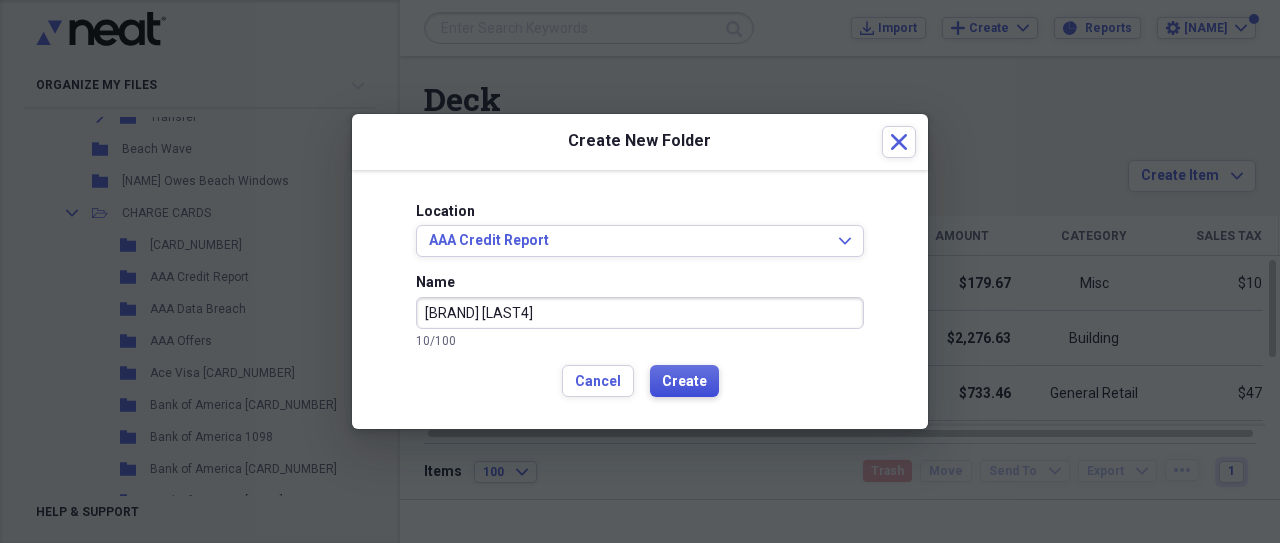 type on "CHASE [CARD NUMBER]" 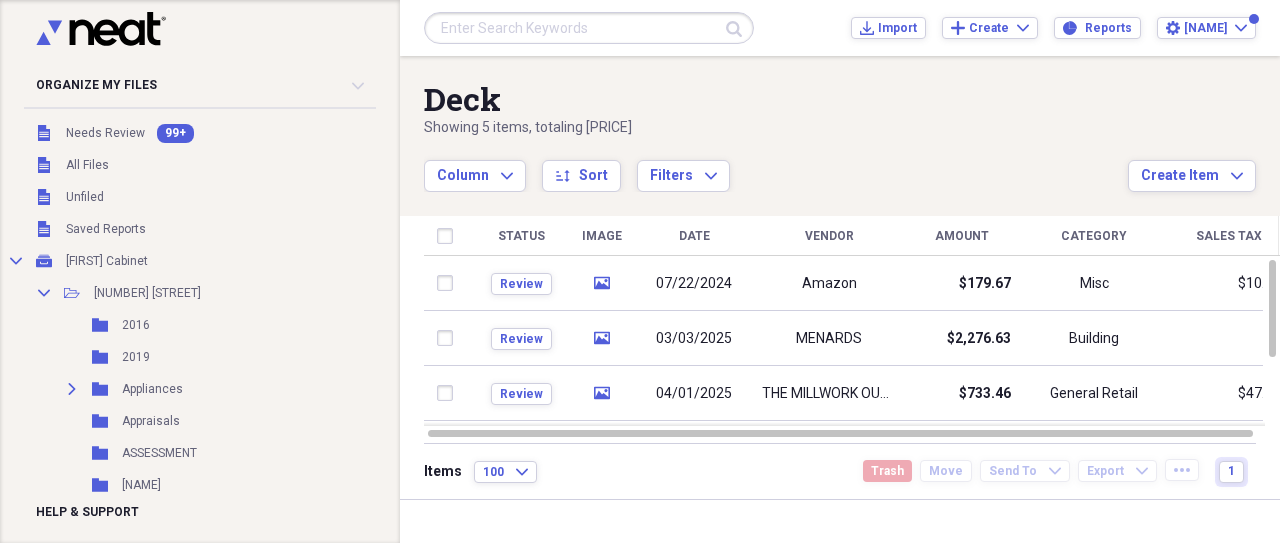 scroll, scrollTop: 9820, scrollLeft: 0, axis: vertical 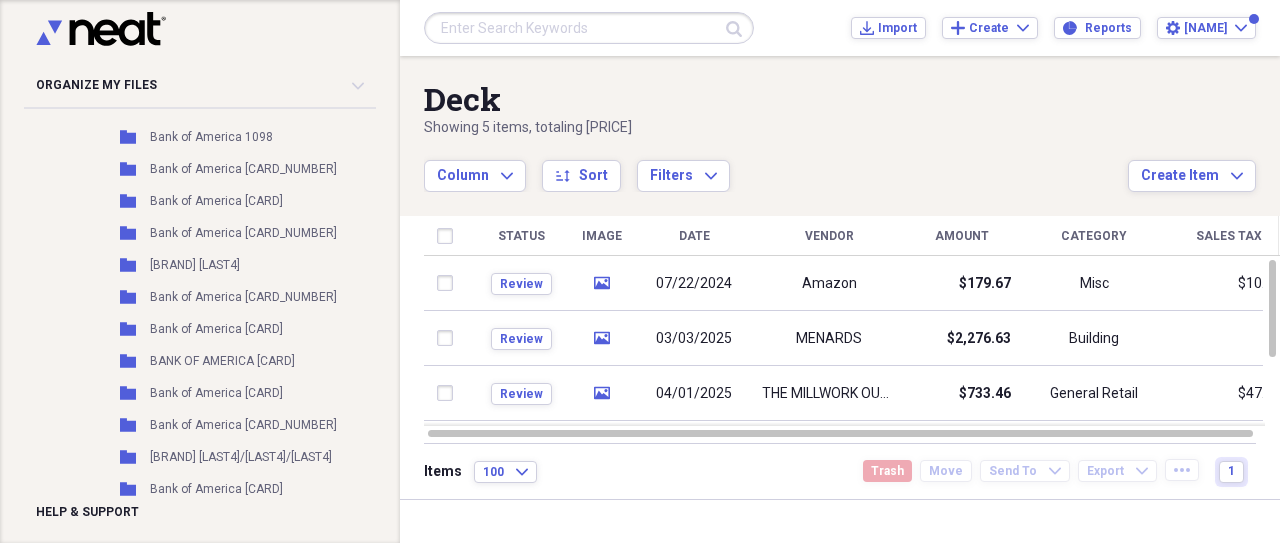 click on "Organize My Files 99+ Collapse Unfiled Needs Review 99+ Unfiled All Files Unfiled Unfiled Unfiled Saved Reports Collapse My Cabinet Margie Cabinet Add Folder Collapse Open Folder 21535 Wolf Add Folder Folder 2016 Add Folder Folder 2019 Add Folder Expand Folder Appliances Add Folder Folder Appraisals Add Folder Folder ASSESSMENT Add Folder Folder Britt Stephens Add Folder Folder Central Vac Add Folder Collapse Open Folder EXPENSES Add Folder Folder Gas Add Folder Folder FURNACE Add Folder Folder Generac Generator Add Folder Expand Folder Labor Add Folder Folder Landscape Add Folder Folder LEGAL Add Folder Collapse Open Folder Pole Barn Add Folder Folder Appeal Add Folder Collapse Open Folder Expenses Add Folder Folder Deck Add Folder Folder Gil Expenses Add Folder Folder Rick Expenses Add Folder Folder Permits Legal and Inspections Add Folder Folder Septic Tank Add Folder Folder Siding / Roof / Soffit Add Folder Folder STAIRCASE Add Folder Folder Rental Agreement Add Folder Expand Folder Repairs Add Folder NRG" at bounding box center (200, 271) 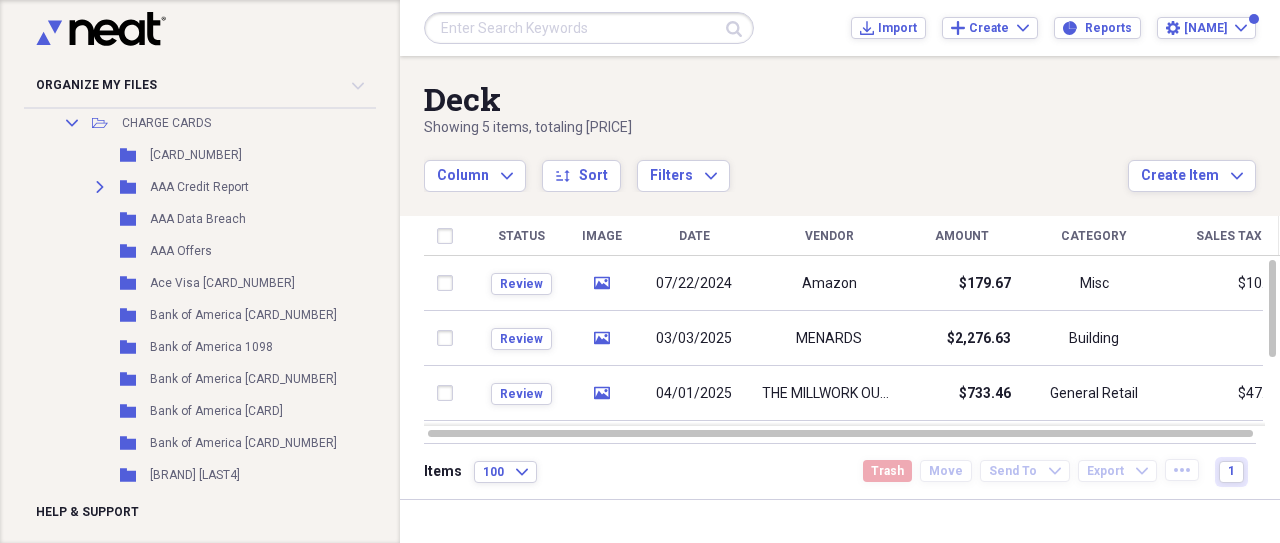 scroll, scrollTop: 9530, scrollLeft: 0, axis: vertical 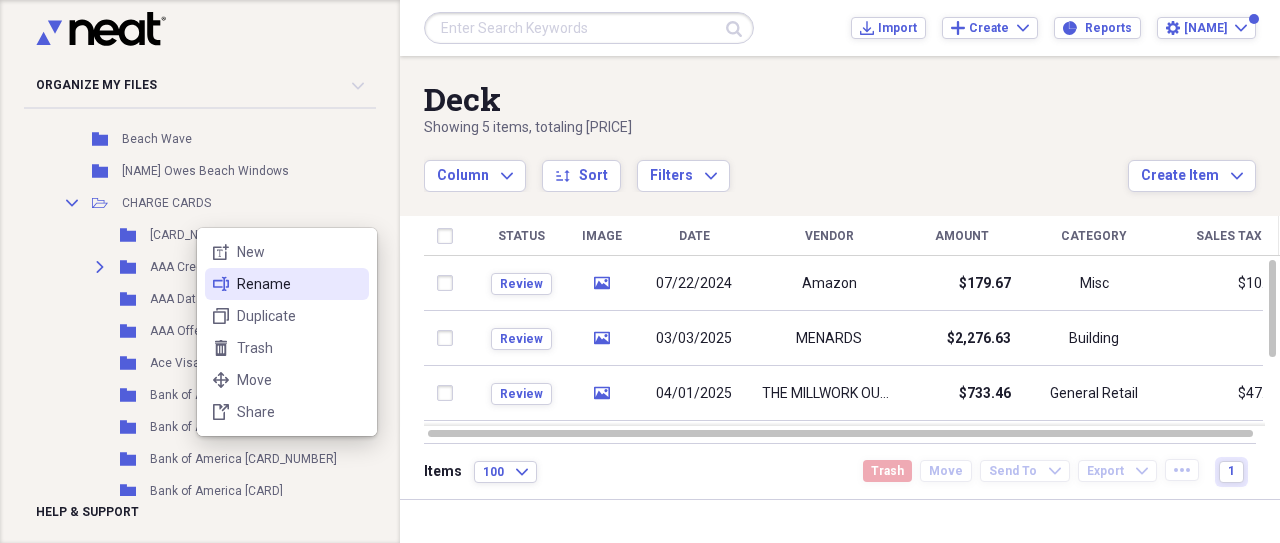 click on "Rename" at bounding box center (299, 284) 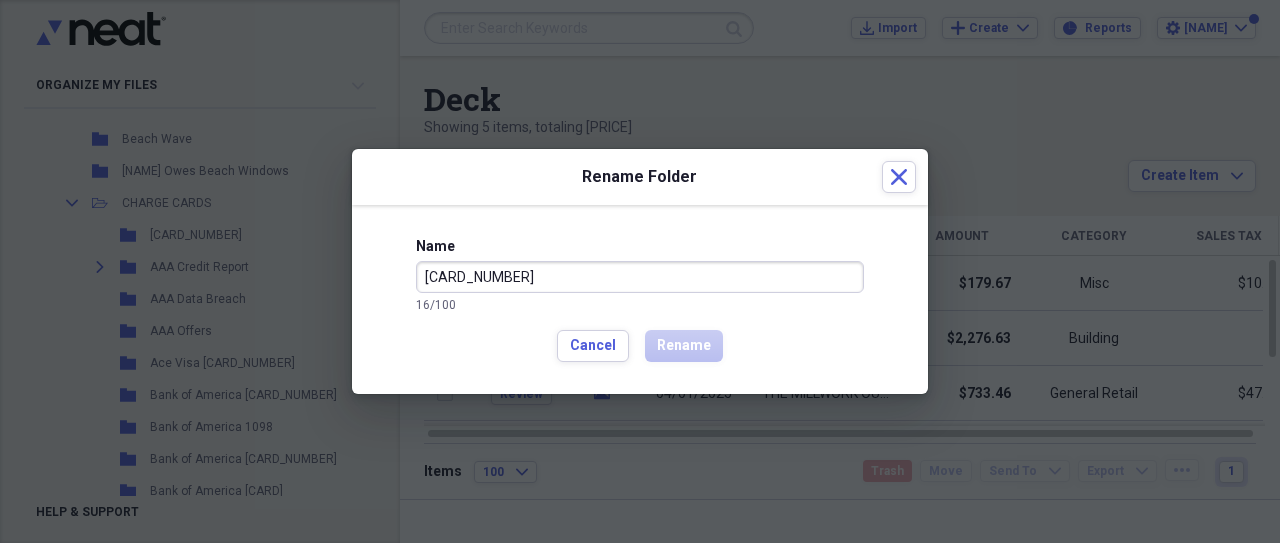 drag, startPoint x: 520, startPoint y: 275, endPoint x: 268, endPoint y: 276, distance: 252.00198 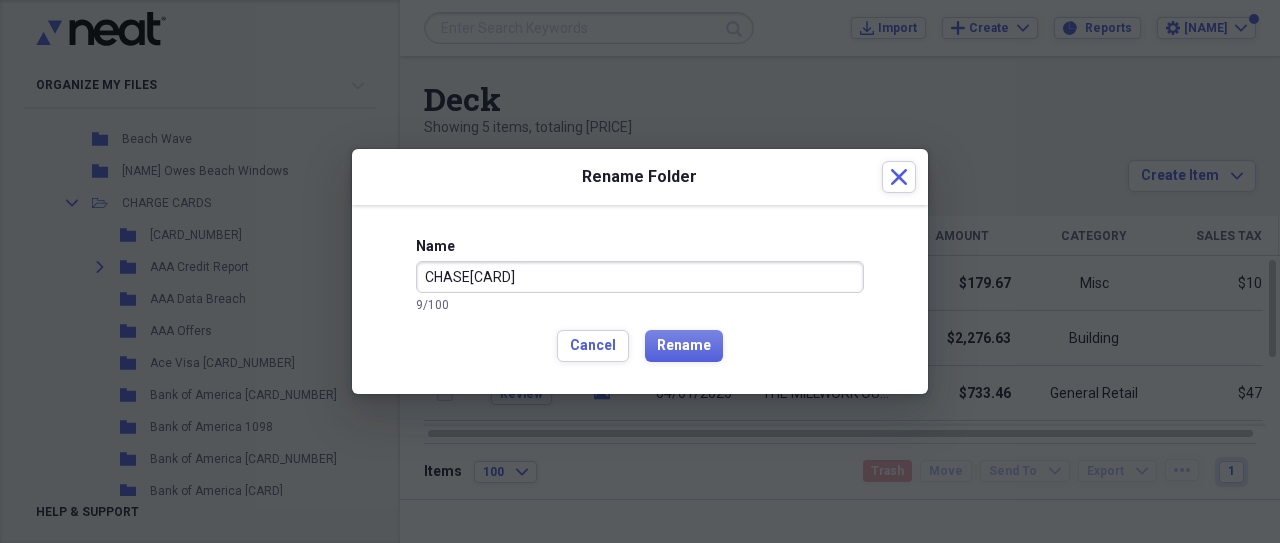 type on "CHASE [CARD NUMBER]" 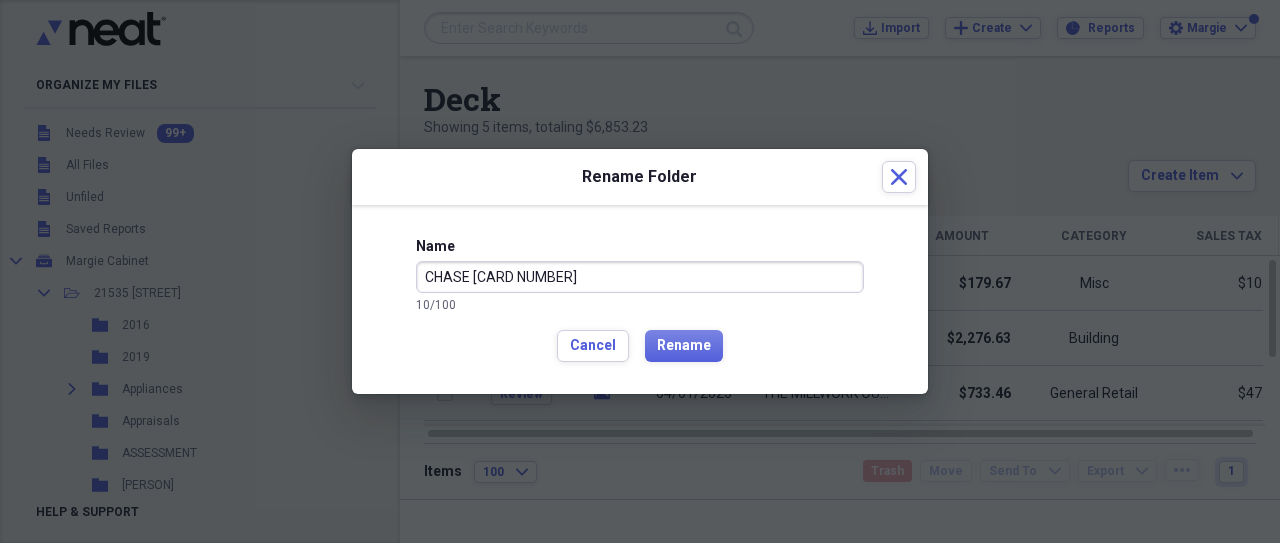 scroll, scrollTop: 0, scrollLeft: 0, axis: both 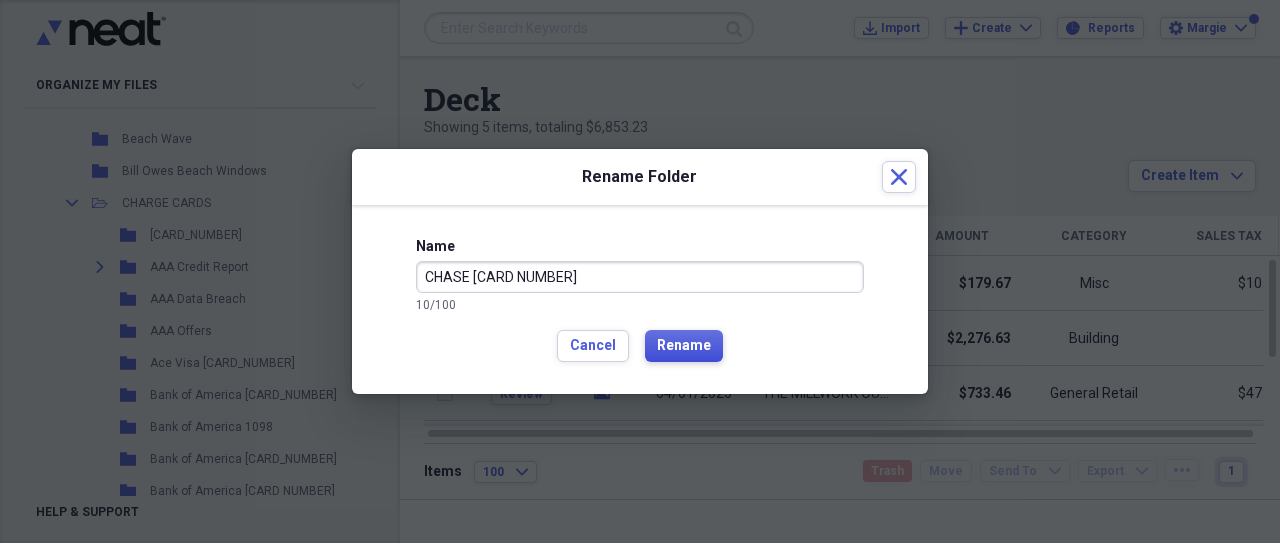 type on "CHASE [CARD NUMBER]" 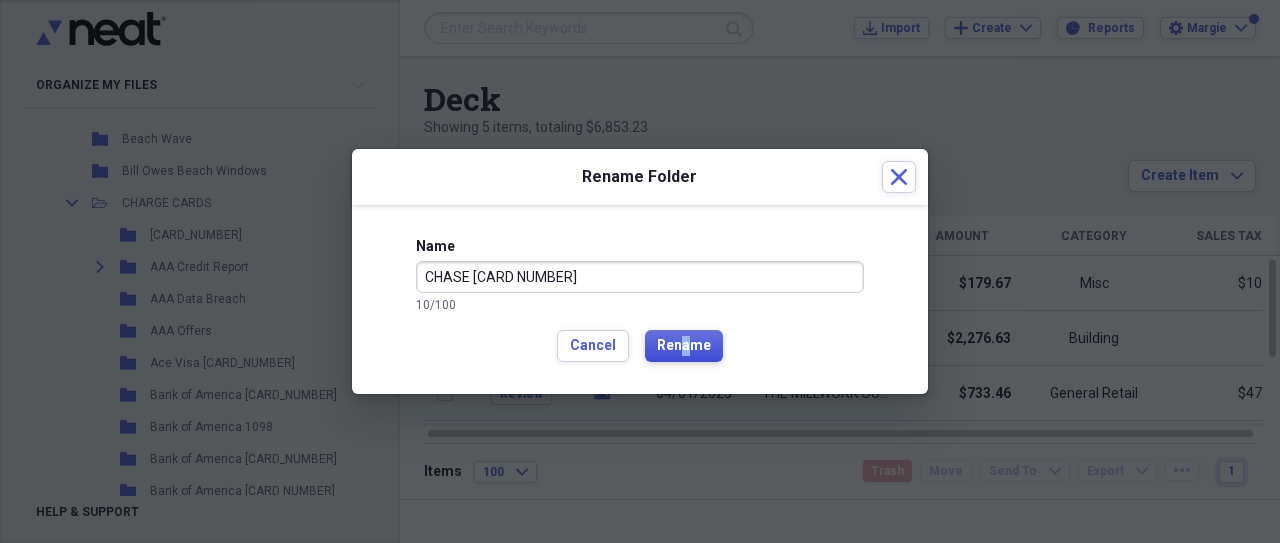 click on "Rename" at bounding box center (684, 346) 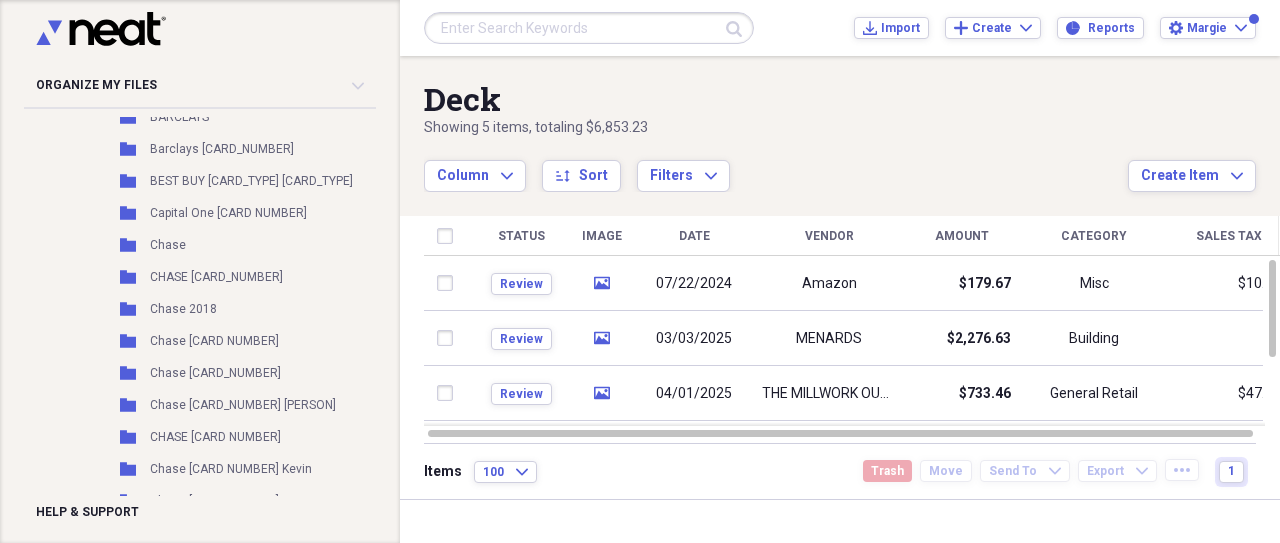 scroll, scrollTop: 10250, scrollLeft: 0, axis: vertical 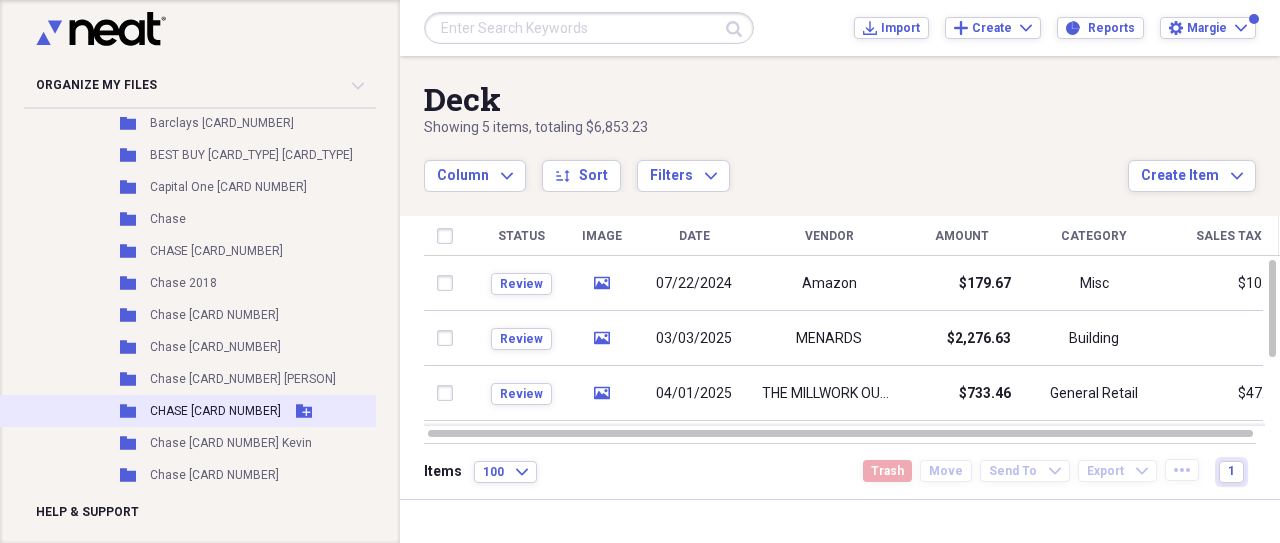 click on "CHASE [CARD NUMBER]" at bounding box center (215, 411) 